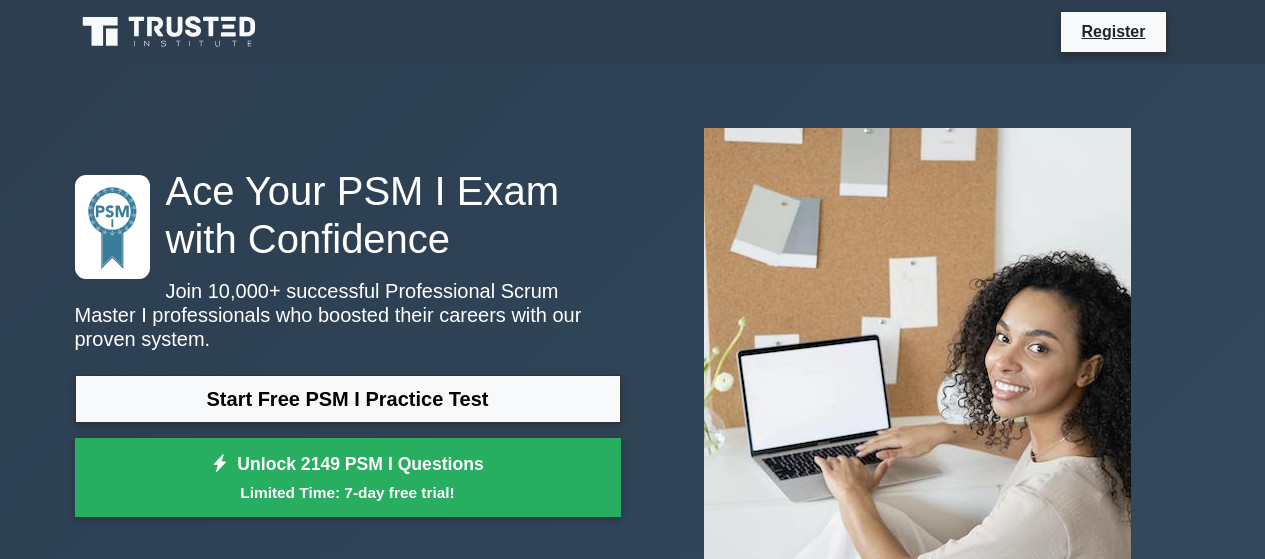 scroll, scrollTop: 0, scrollLeft: 0, axis: both 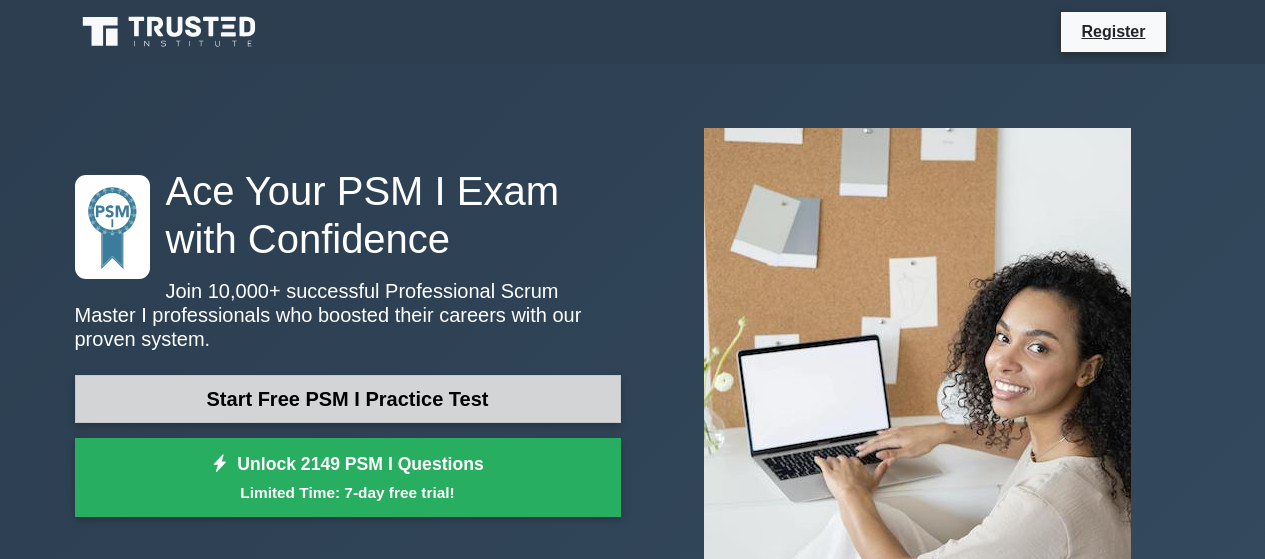 click on "Start Free PSM I Practice Test" at bounding box center [348, 399] 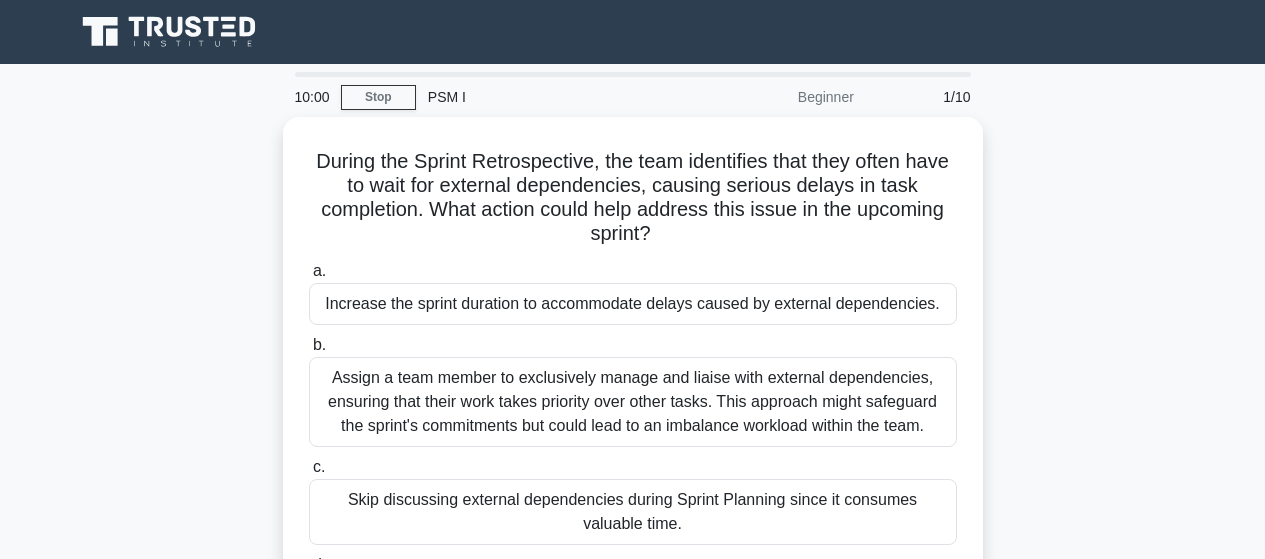 scroll, scrollTop: 0, scrollLeft: 0, axis: both 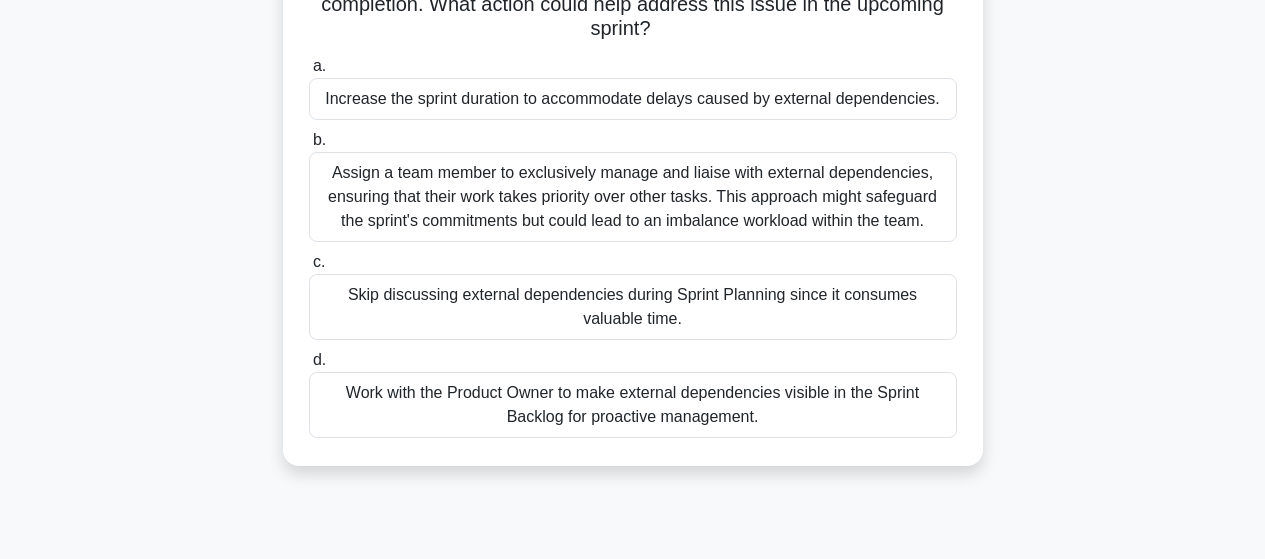click on "Work with the Product Owner to make external dependencies visible in the Sprint Backlog for proactive management." at bounding box center (633, 405) 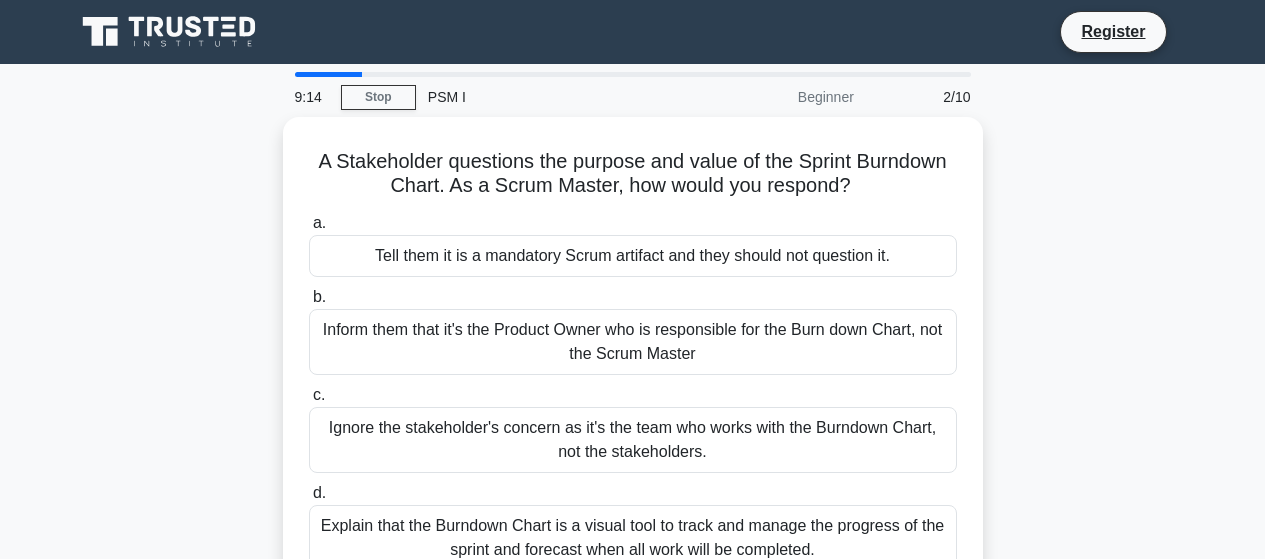 scroll, scrollTop: 300, scrollLeft: 0, axis: vertical 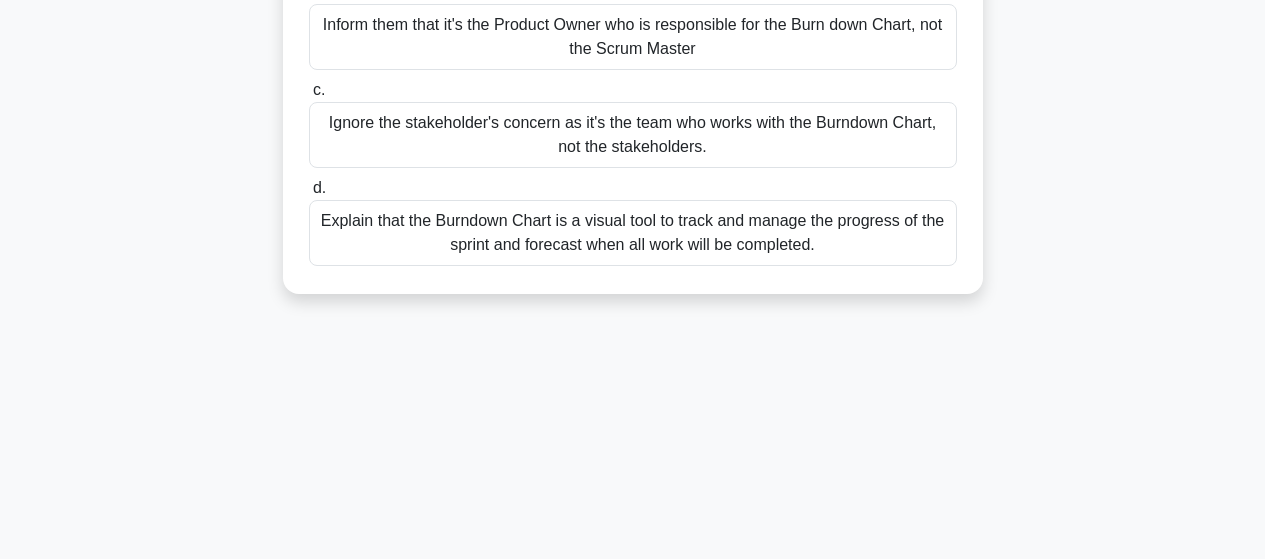 click on "Explain that the Burndown Chart is a visual tool to track and manage the progress of the sprint and forecast when all work will be completed." at bounding box center (633, 233) 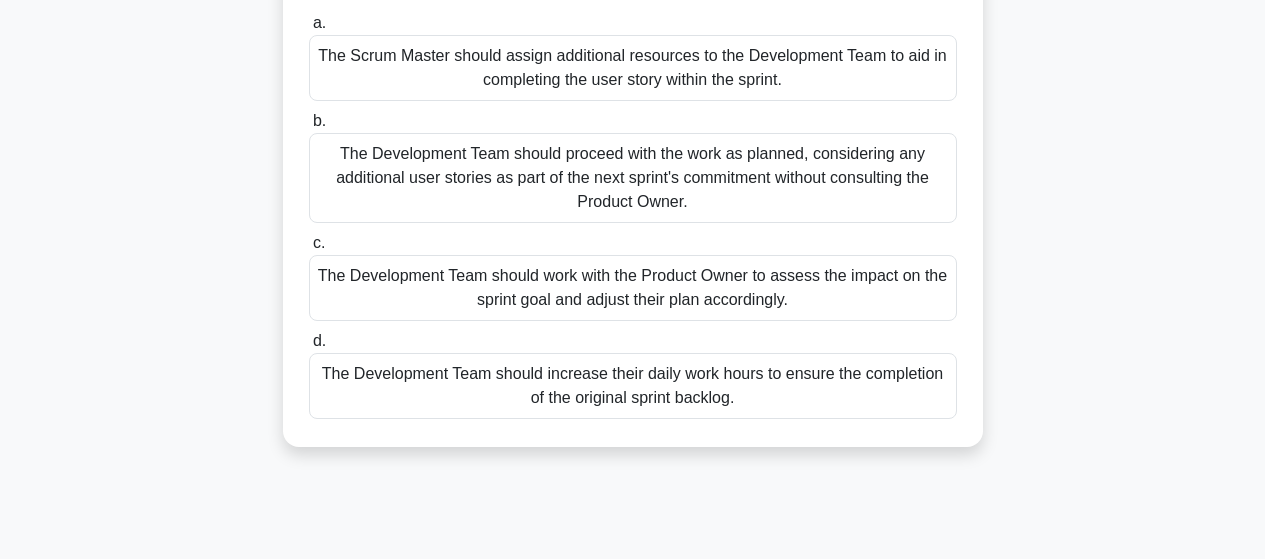 scroll, scrollTop: 300, scrollLeft: 0, axis: vertical 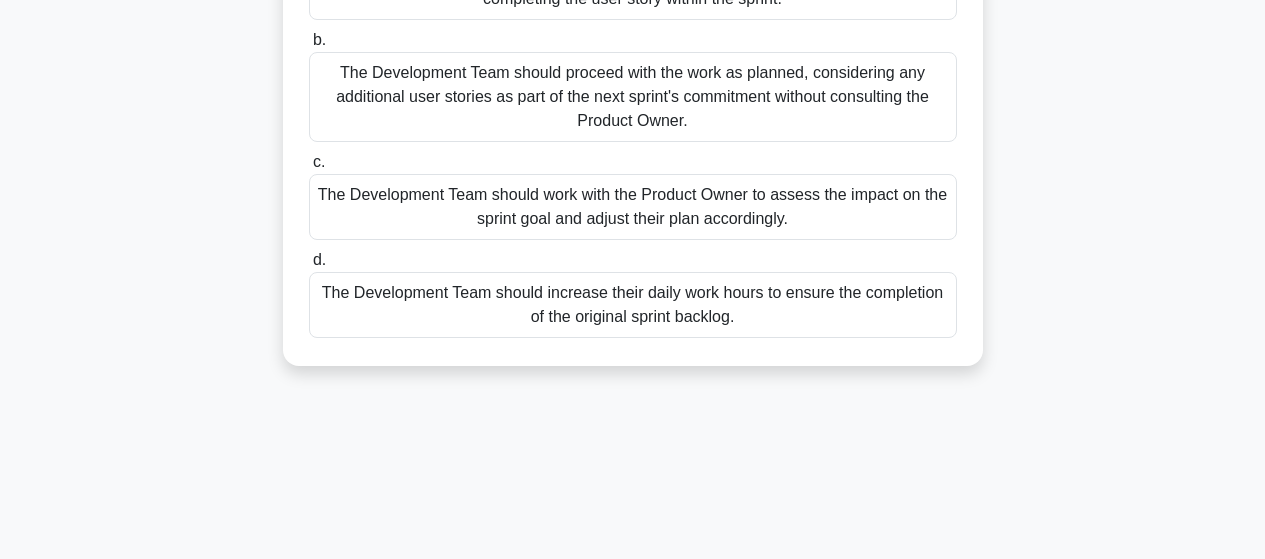 click on "The Development Team should increase their daily work hours to ensure the completion of the original sprint backlog." at bounding box center (633, 305) 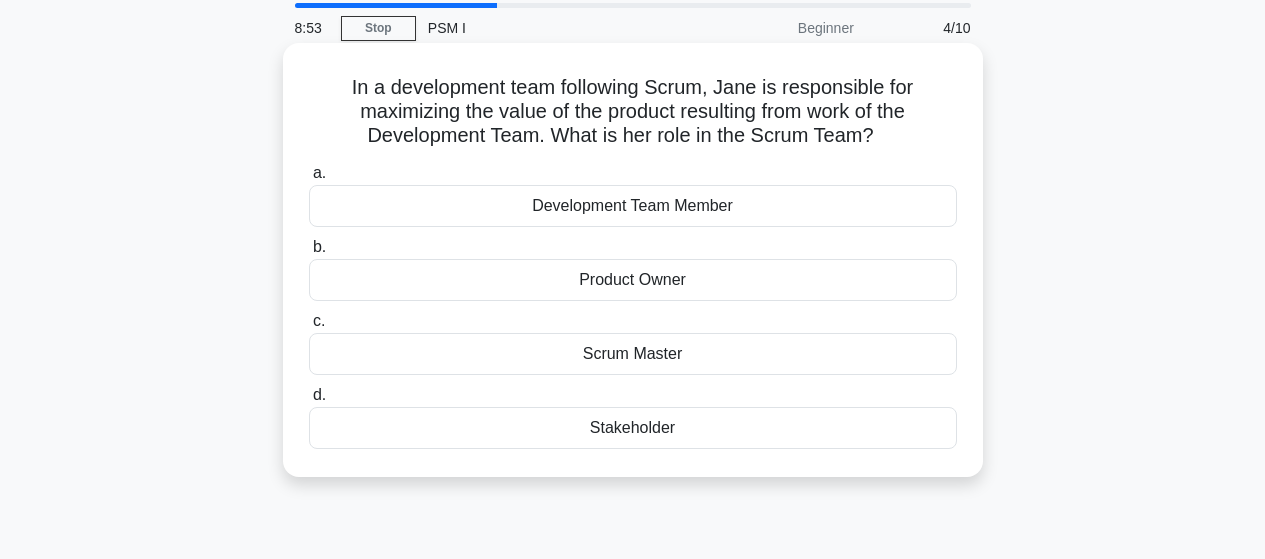 scroll, scrollTop: 0, scrollLeft: 0, axis: both 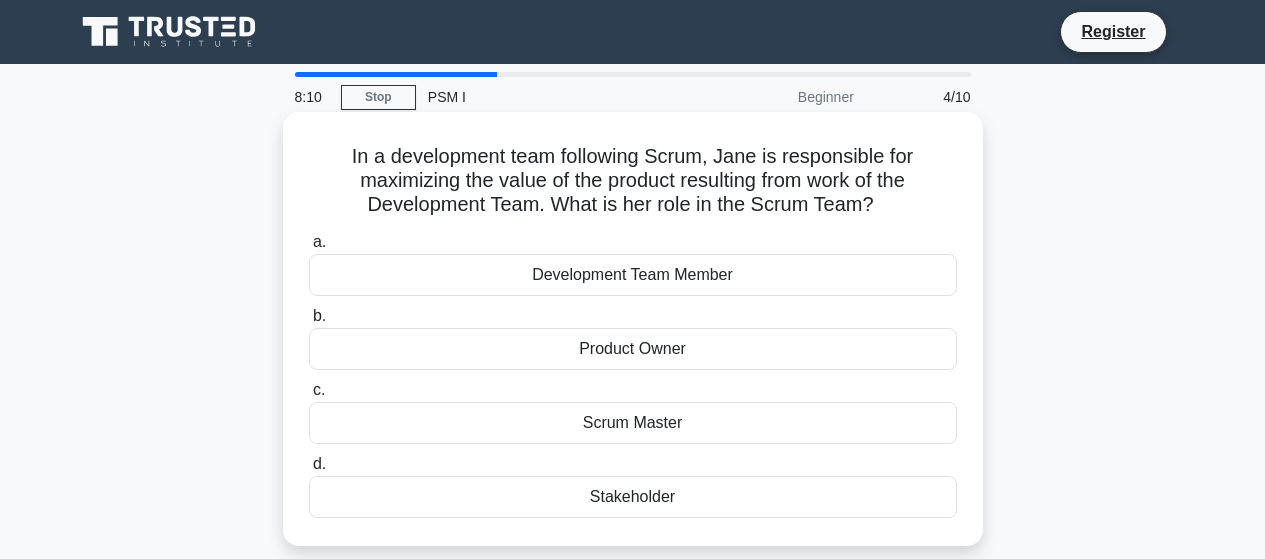 click on "Development Team Member" at bounding box center [633, 275] 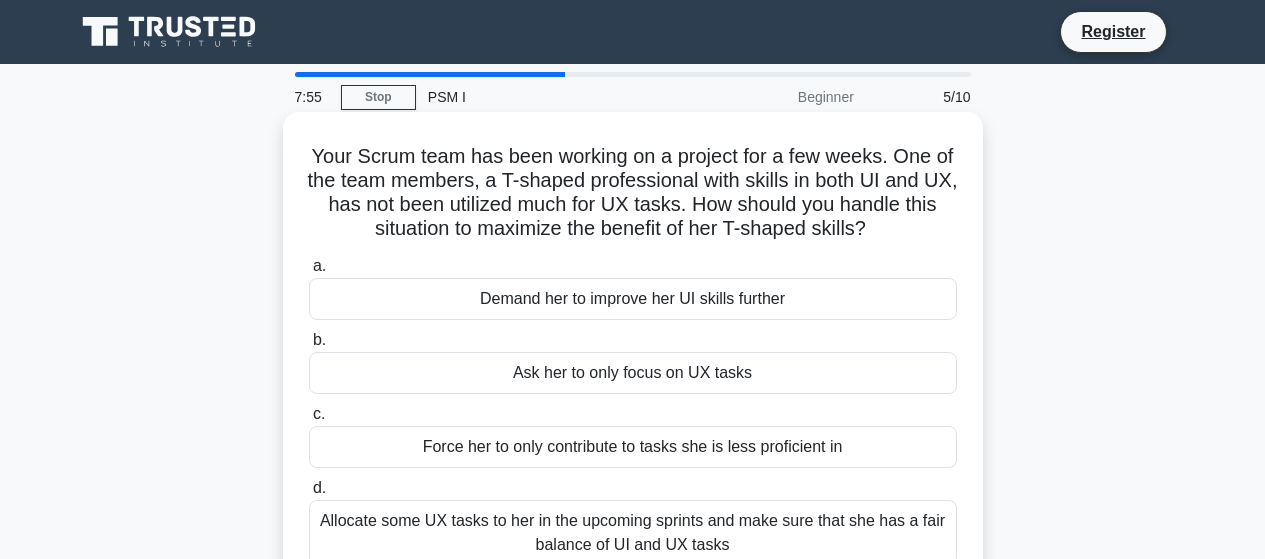 scroll, scrollTop: 100, scrollLeft: 0, axis: vertical 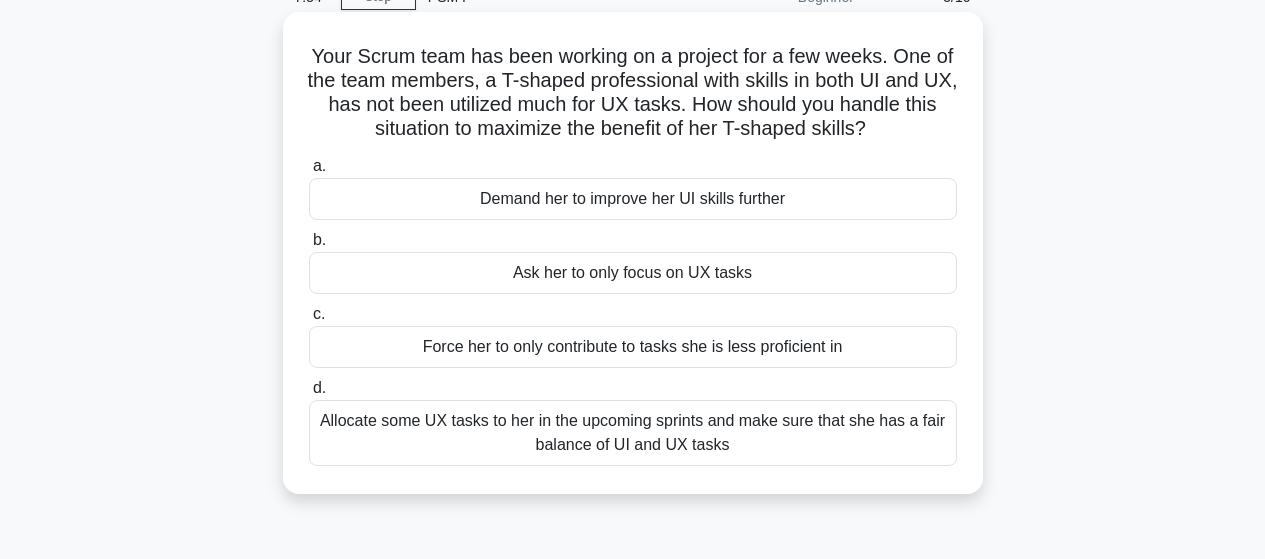 click on "Allocate some UX tasks to her in the upcoming sprints and make sure that she has a fair balance of UI and UX tasks" at bounding box center (633, 433) 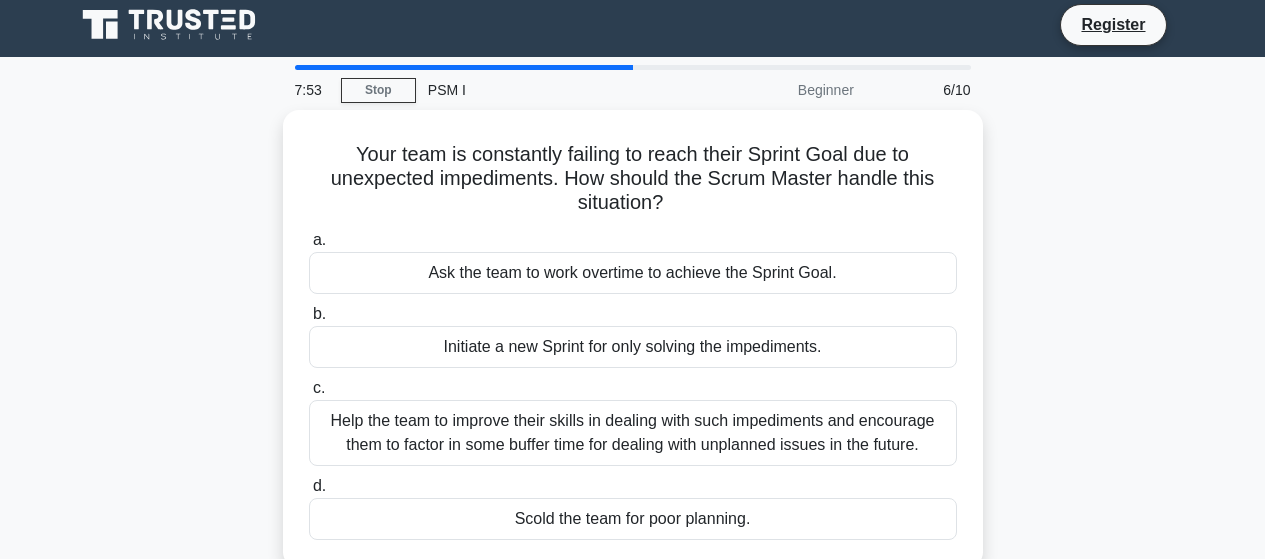 scroll, scrollTop: 0, scrollLeft: 0, axis: both 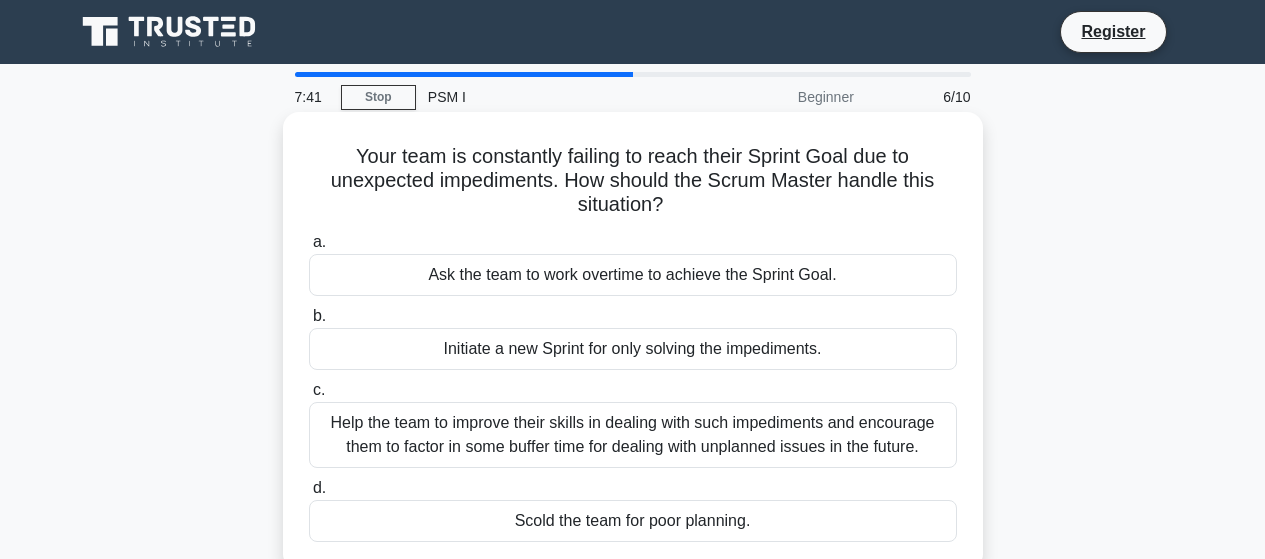 click on "Help the team to improve their skills in dealing with such impediments and encourage them to factor in some buffer time for dealing with unplanned issues in the future." at bounding box center [633, 435] 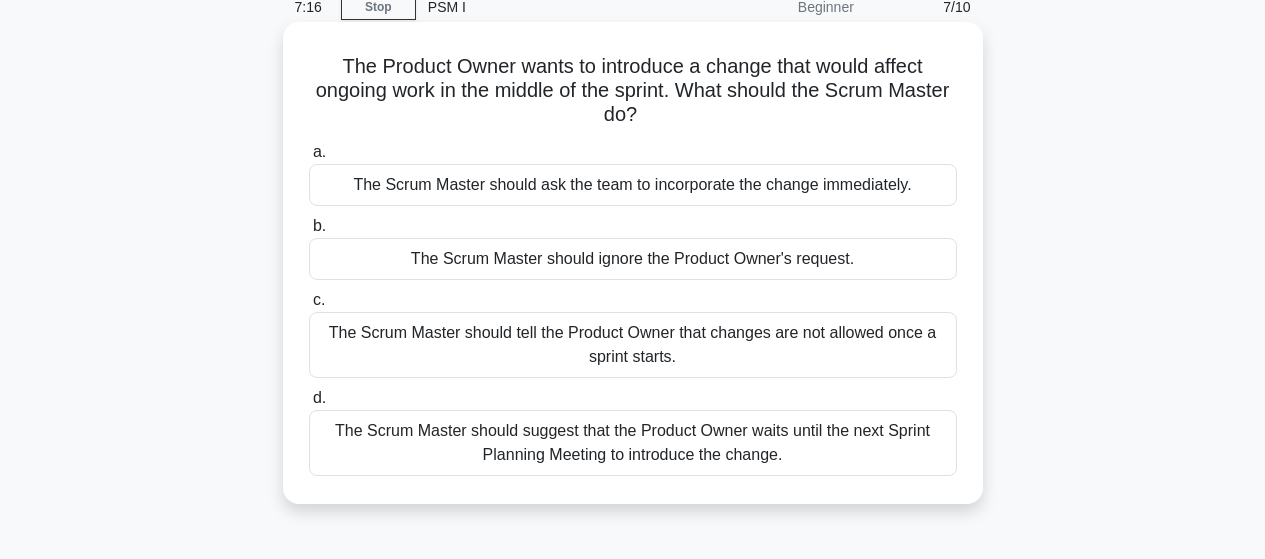 scroll, scrollTop: 100, scrollLeft: 0, axis: vertical 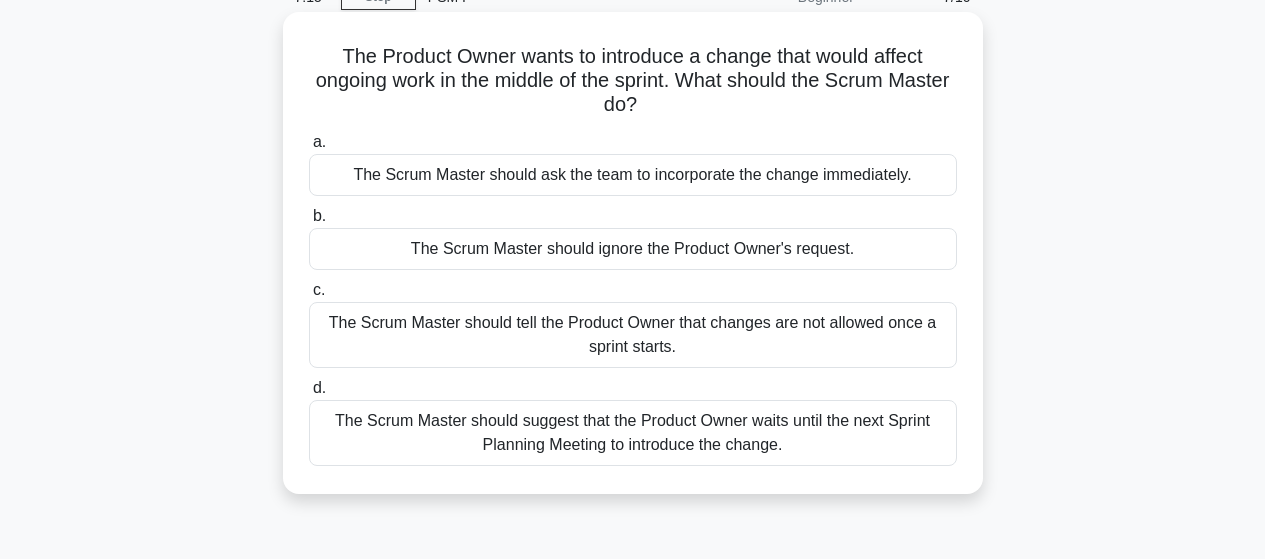 click on "The Scrum Master should suggest that the Product Owner waits until the next Sprint Planning Meeting to introduce the change." at bounding box center [633, 433] 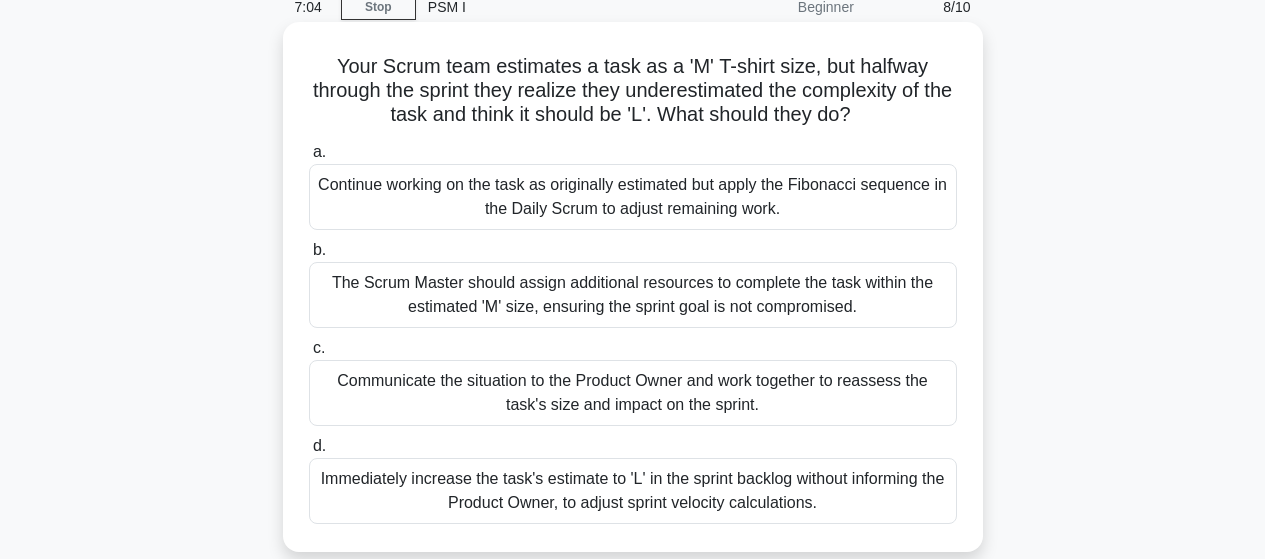 scroll, scrollTop: 100, scrollLeft: 0, axis: vertical 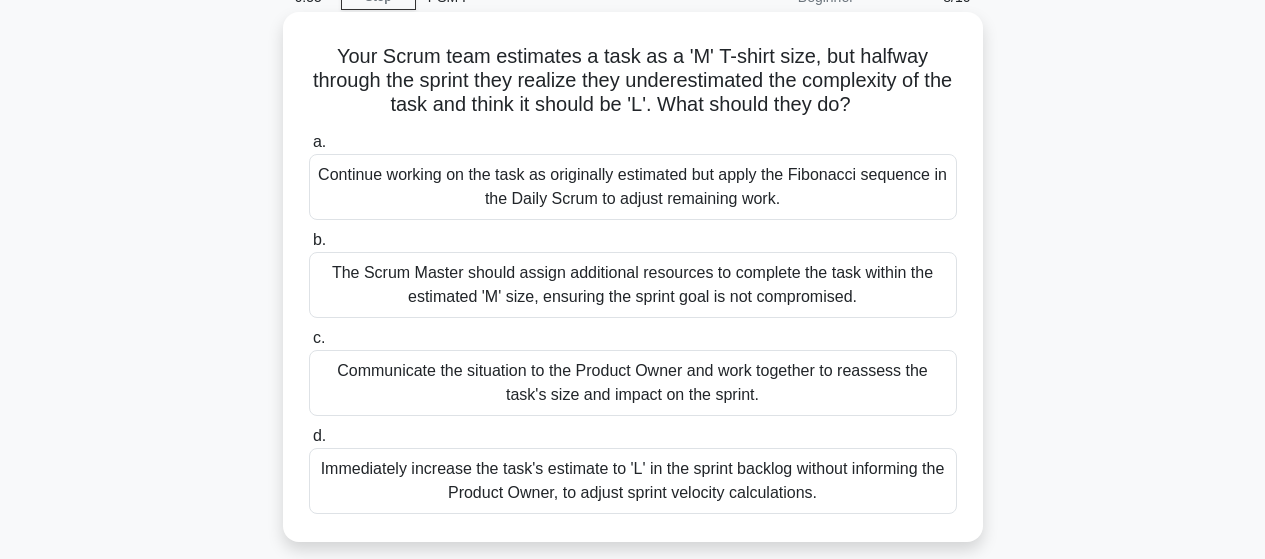 click on "The Scrum Master should assign additional resources to complete the task within the estimated 'M' size, ensuring the sprint goal is not compromised." at bounding box center (633, 285) 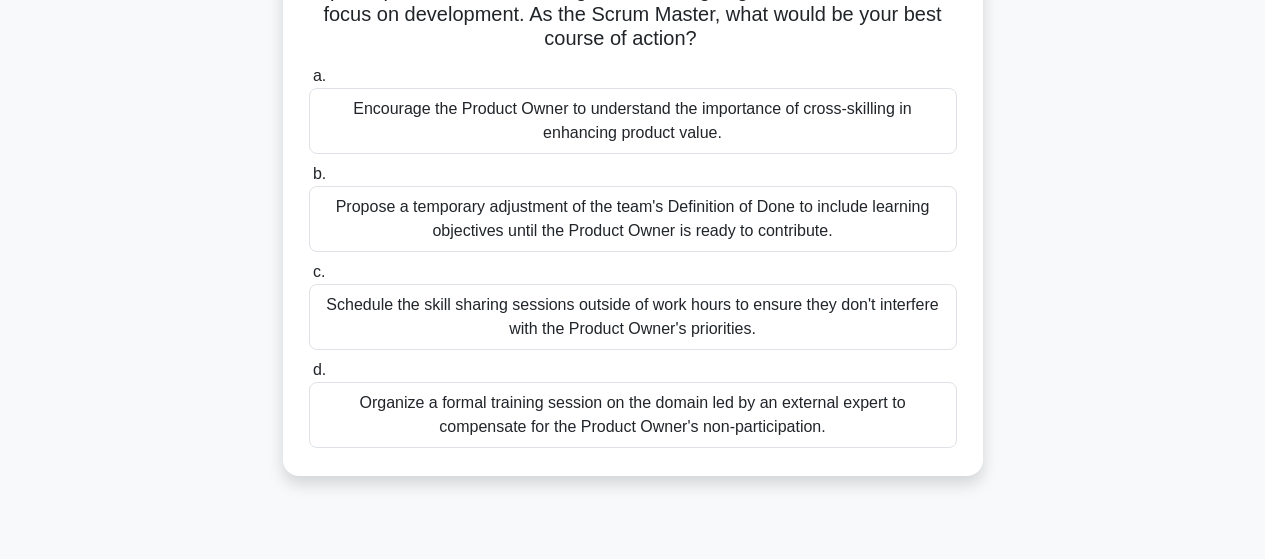 scroll, scrollTop: 200, scrollLeft: 0, axis: vertical 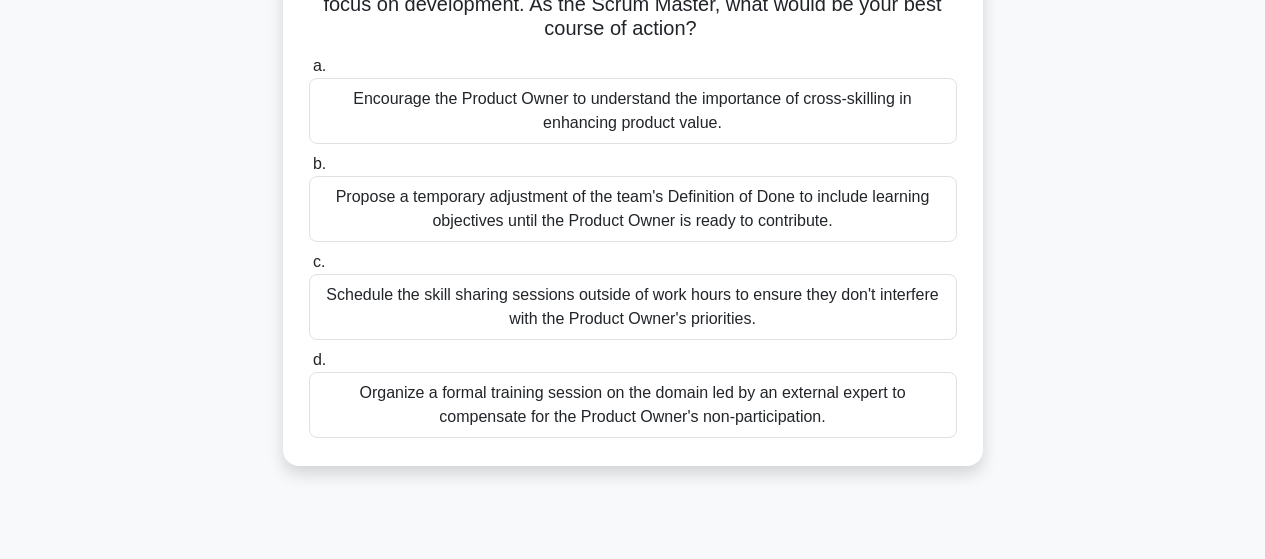 click on "Schedule the skill sharing sessions outside of work hours to ensure they don't interfere with the Product Owner's priorities." at bounding box center (633, 307) 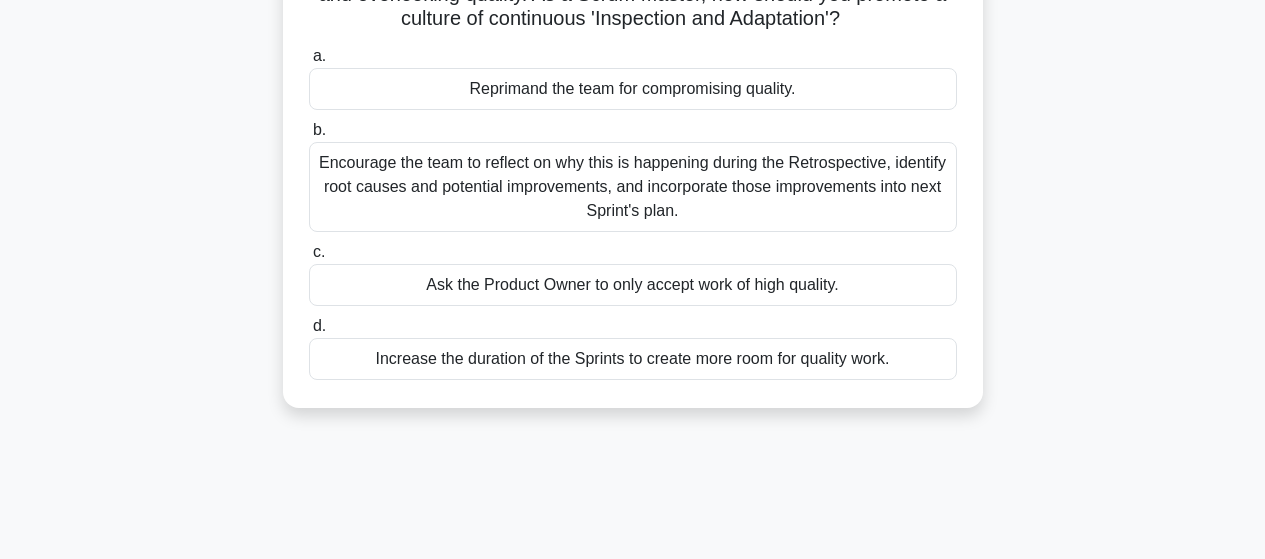 scroll, scrollTop: 200, scrollLeft: 0, axis: vertical 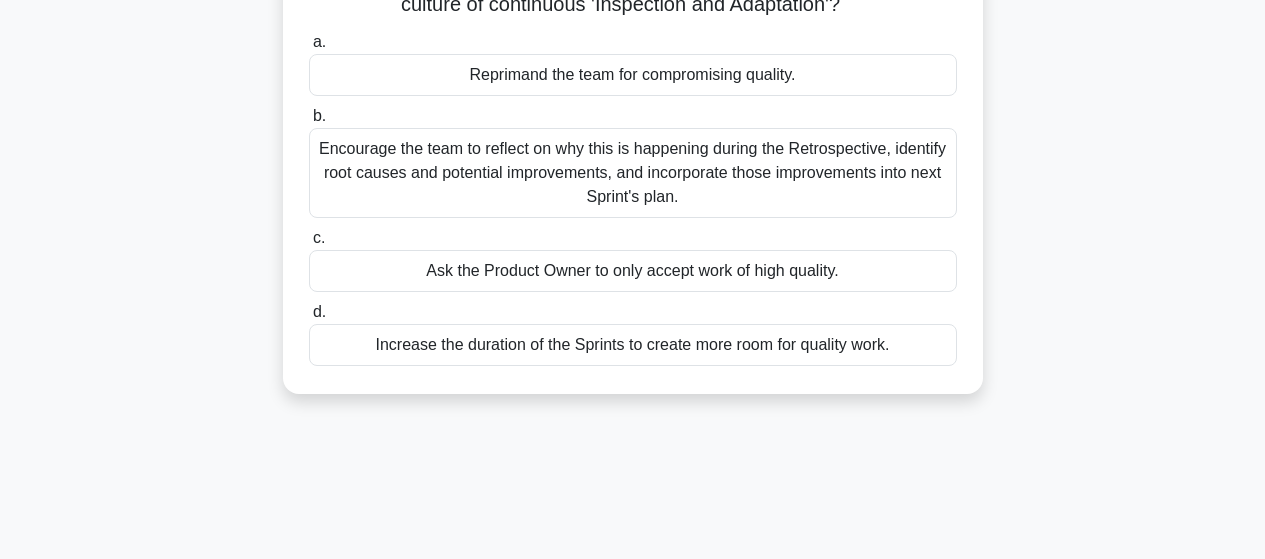 click on "Increase the duration of the Sprints to create more room for quality work." at bounding box center [633, 345] 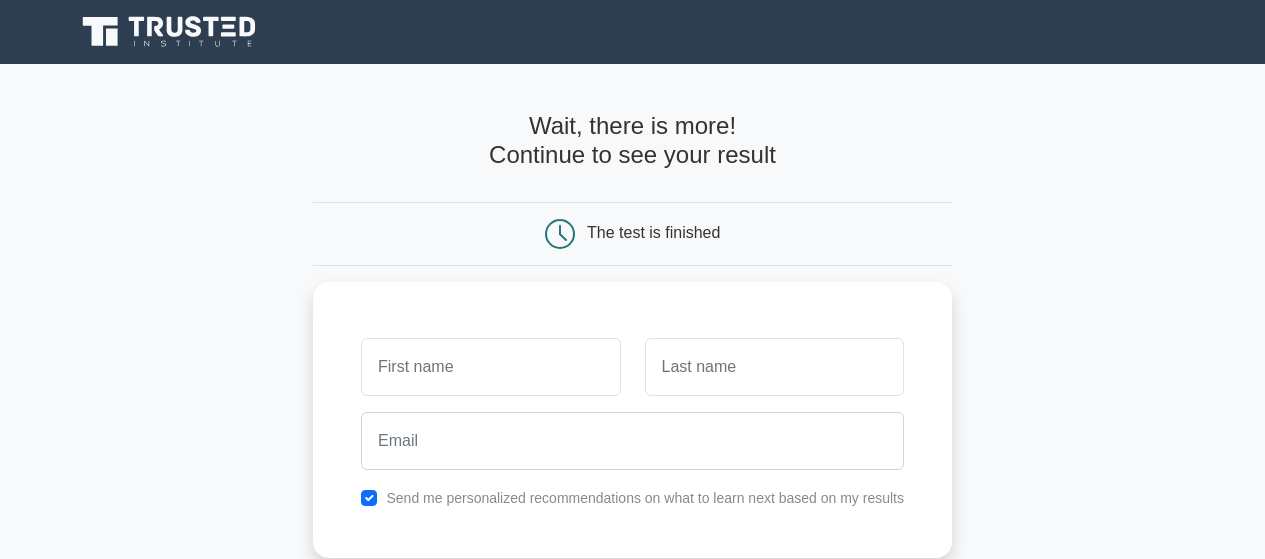 scroll, scrollTop: 0, scrollLeft: 0, axis: both 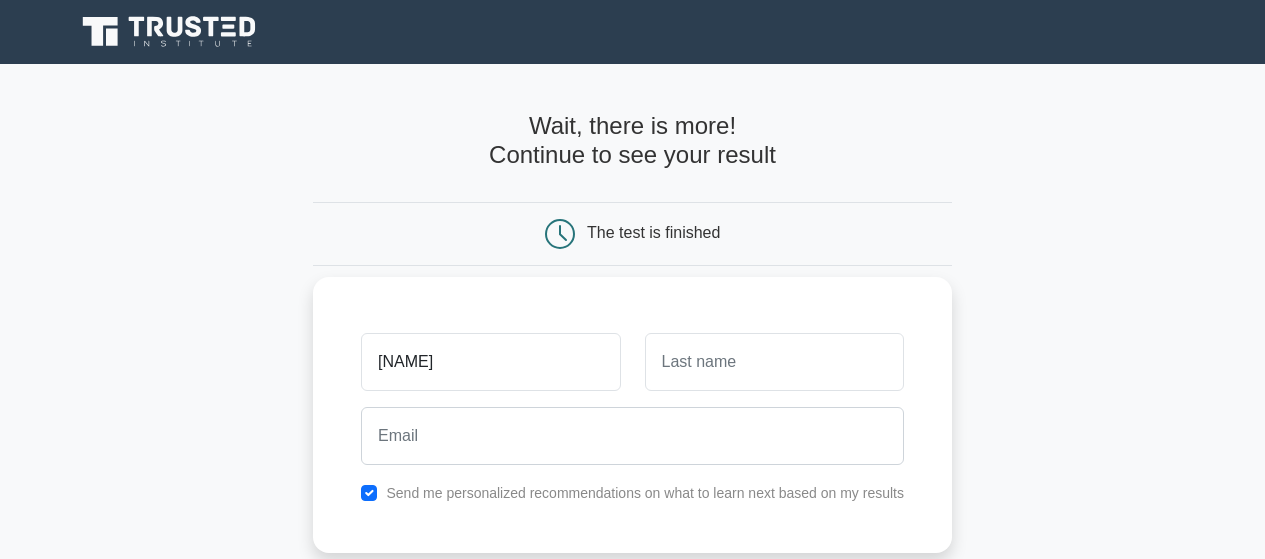 type on "[NAME]" 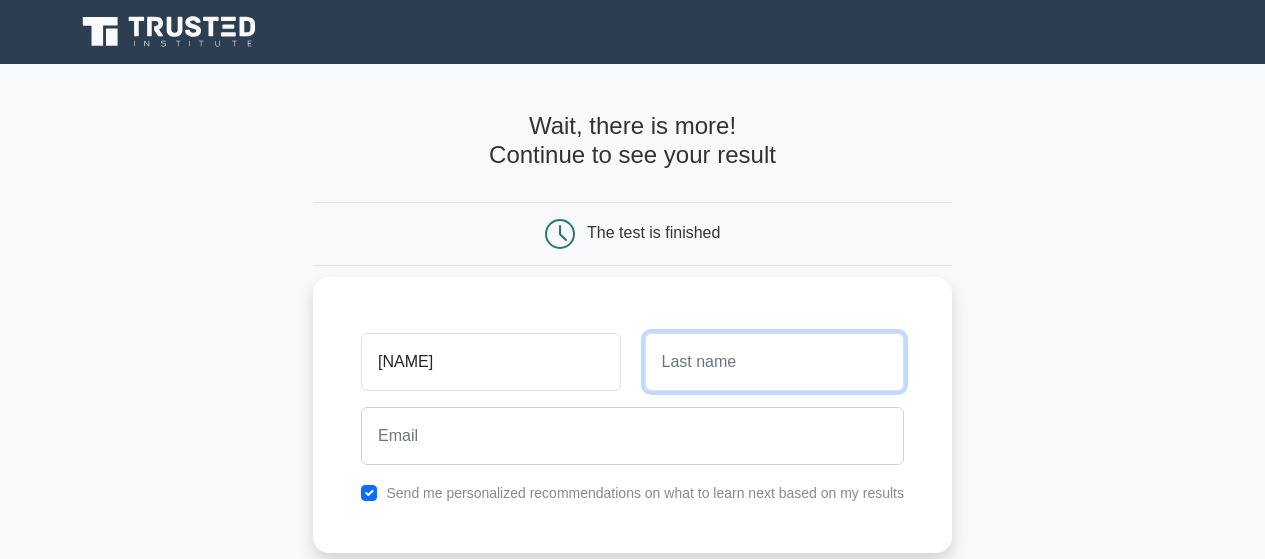 click at bounding box center (774, 362) 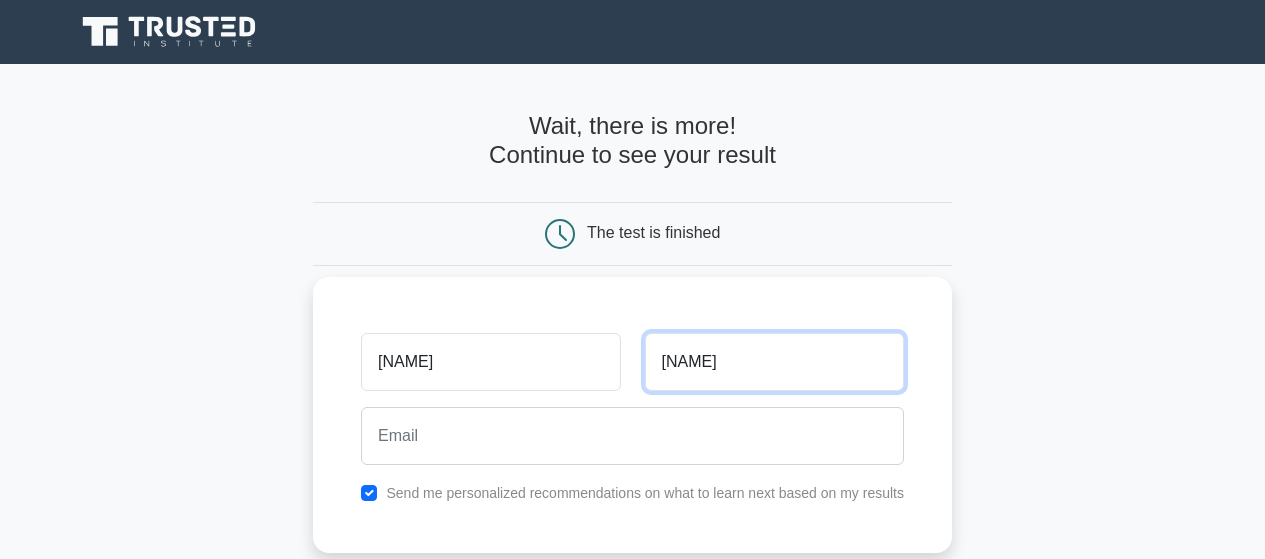 type on "[NAME]" 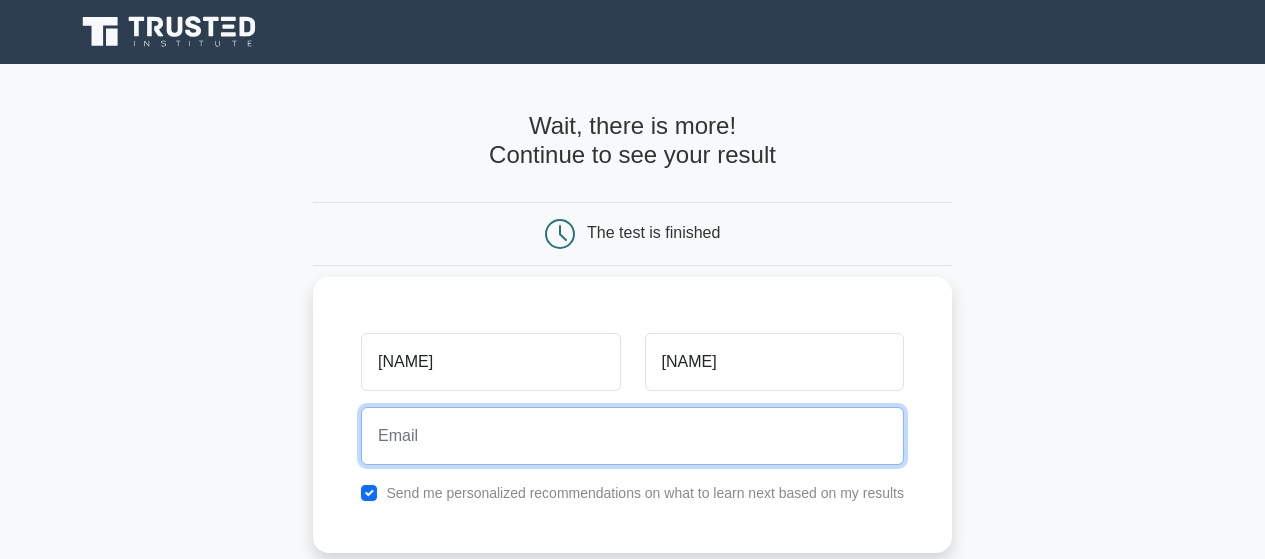 click at bounding box center [632, 436] 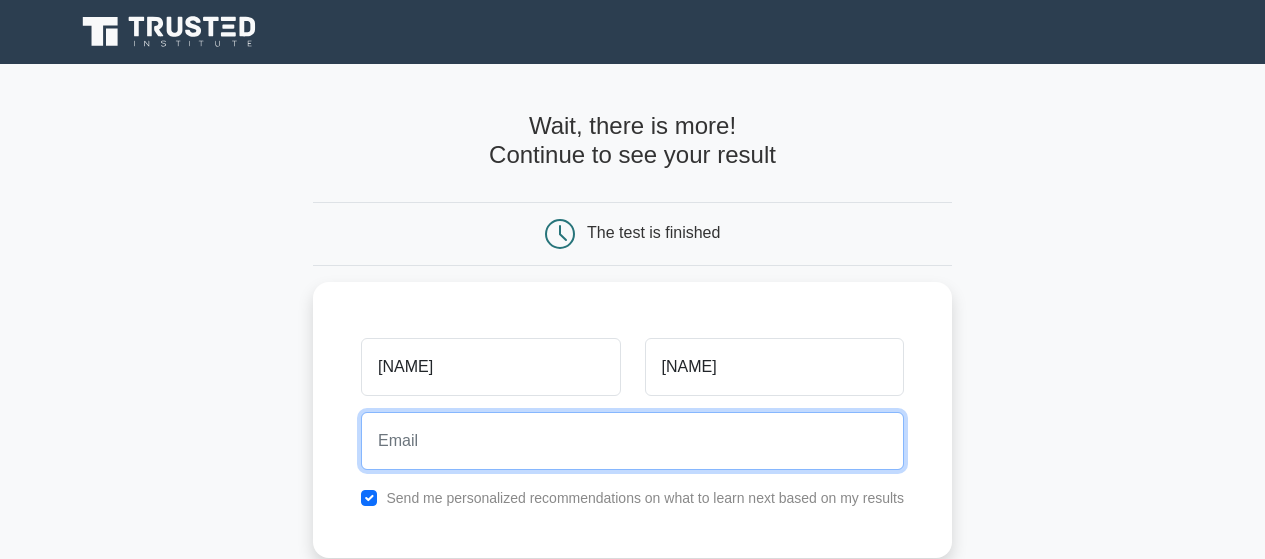 type on "[EMAIL]" 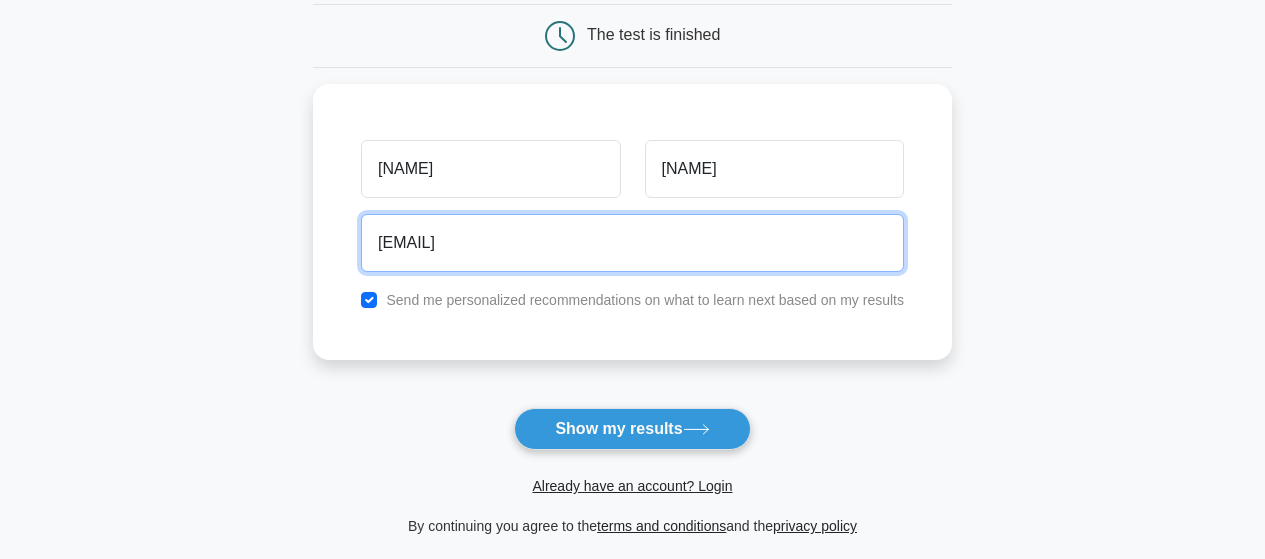 scroll, scrollTop: 100, scrollLeft: 0, axis: vertical 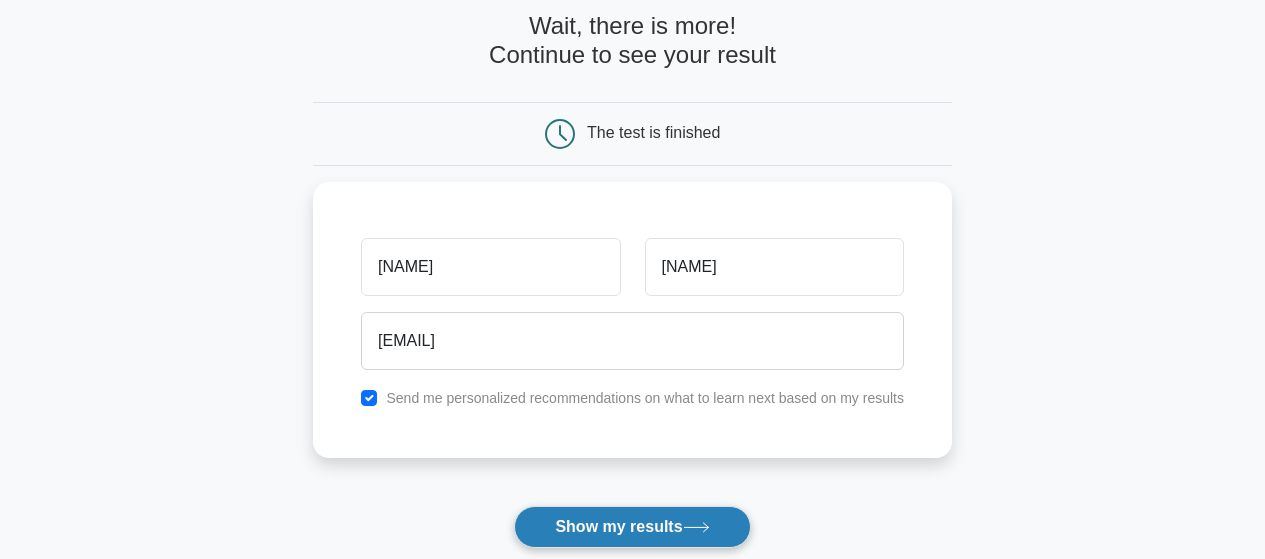 click on "Show my results" at bounding box center (632, 527) 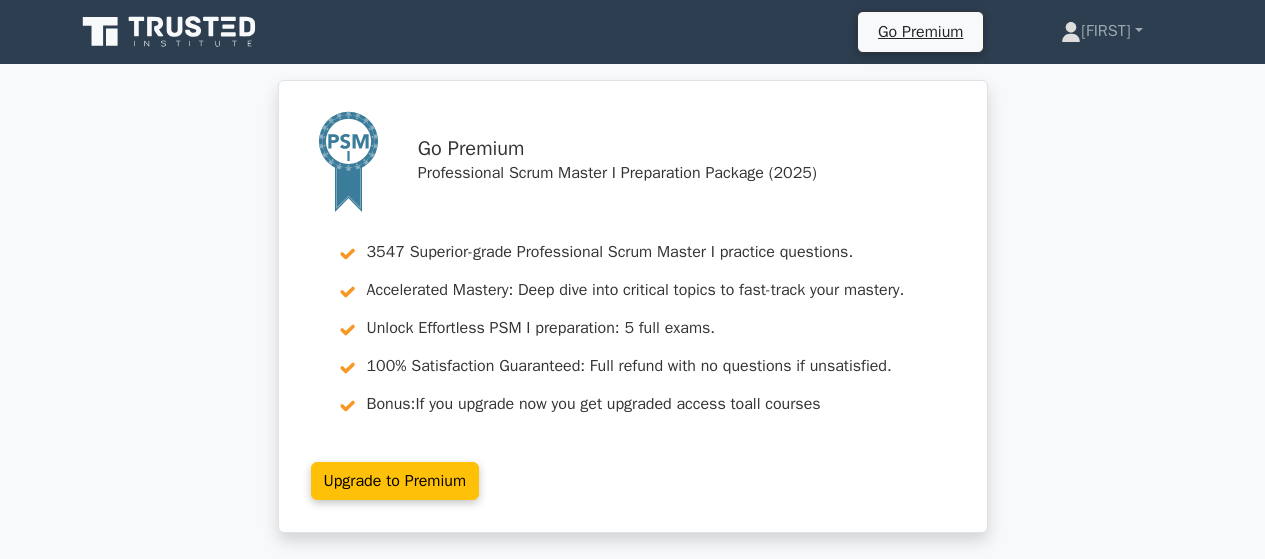 scroll, scrollTop: 0, scrollLeft: 0, axis: both 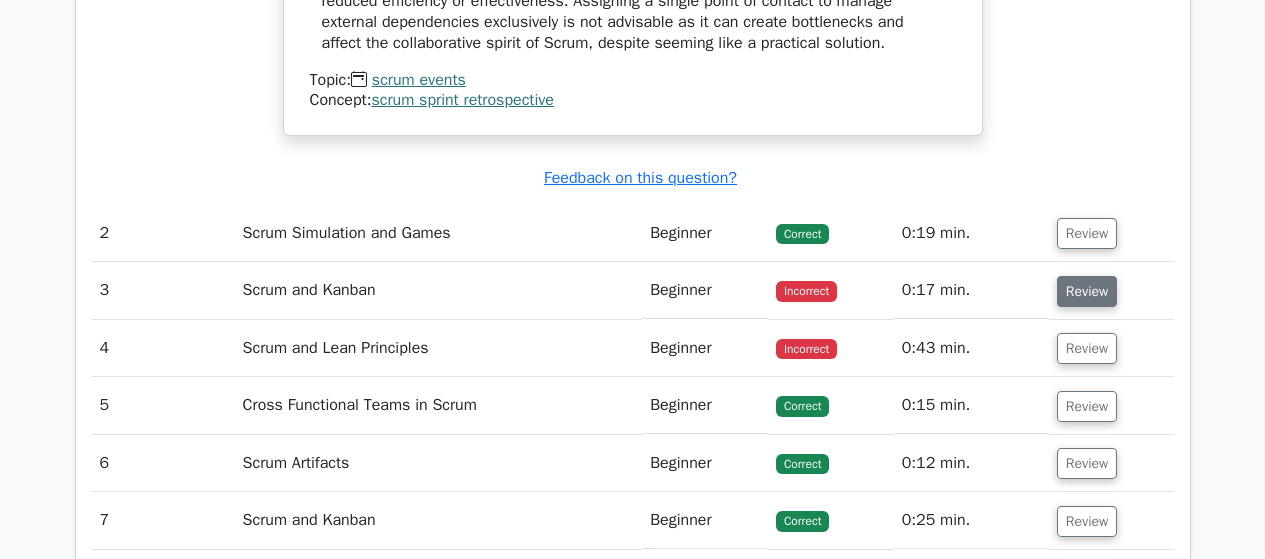 click on "Review" at bounding box center (1087, 291) 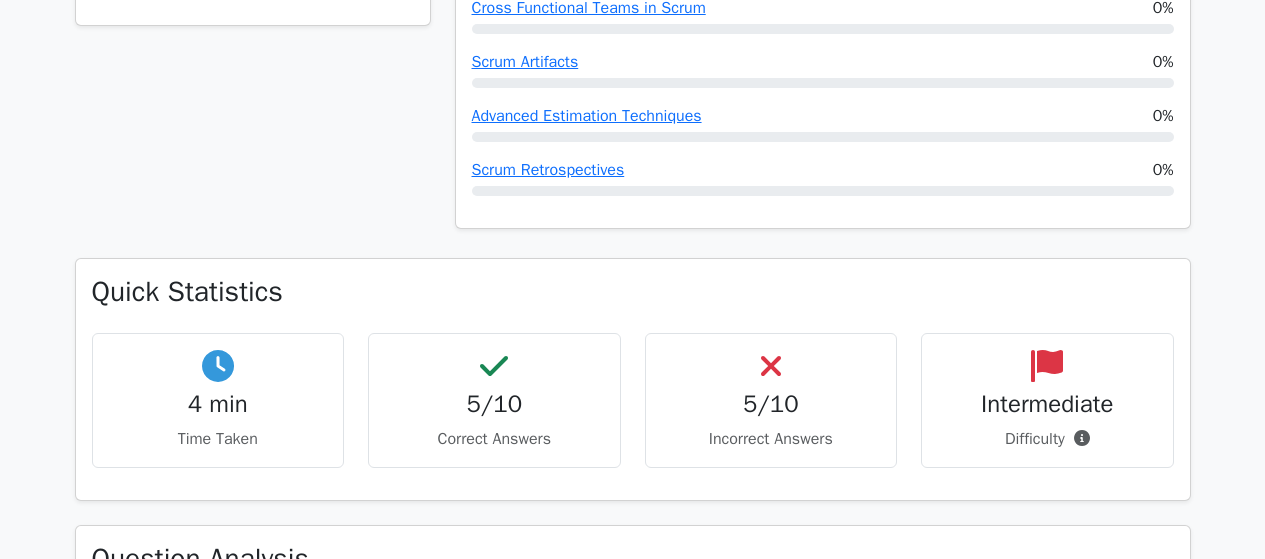 scroll, scrollTop: 1300, scrollLeft: 0, axis: vertical 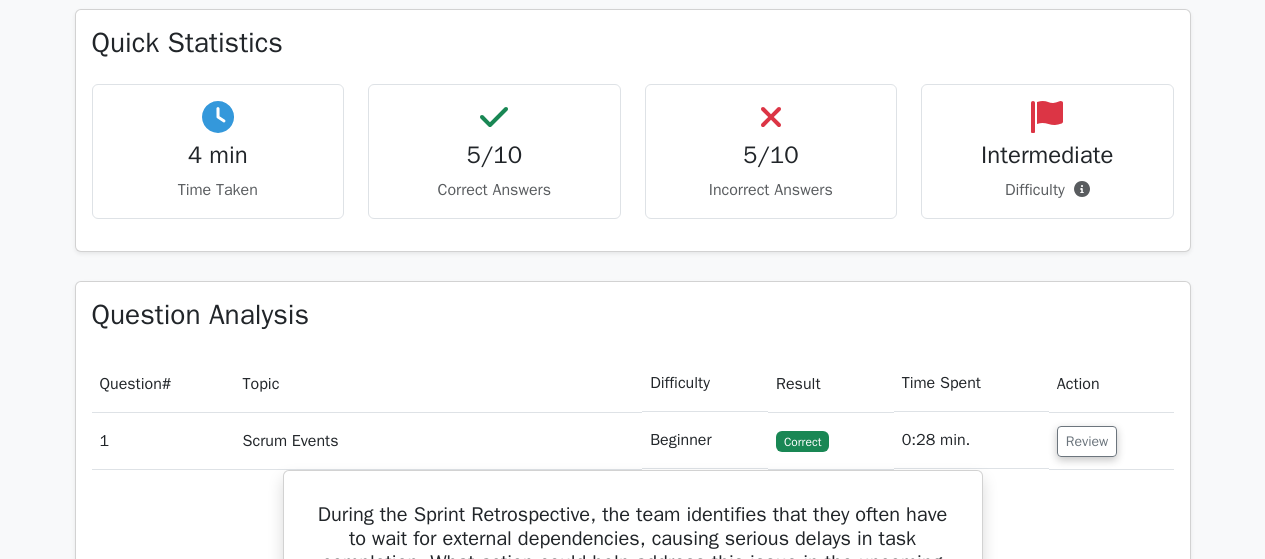 click on "Intermediate" at bounding box center [1047, 155] 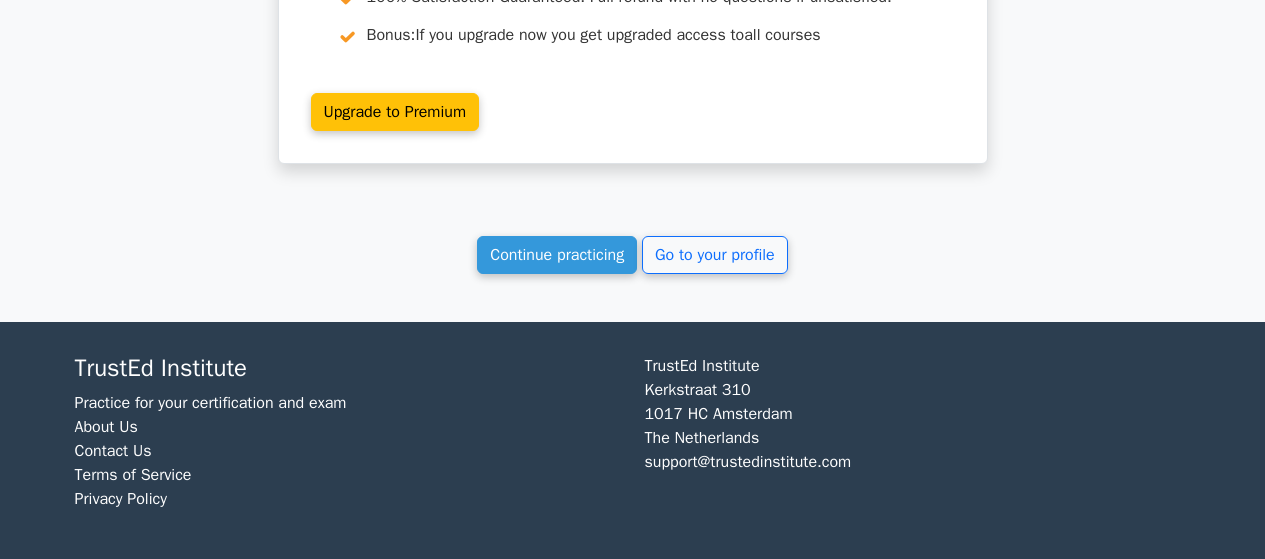 scroll, scrollTop: 4471, scrollLeft: 0, axis: vertical 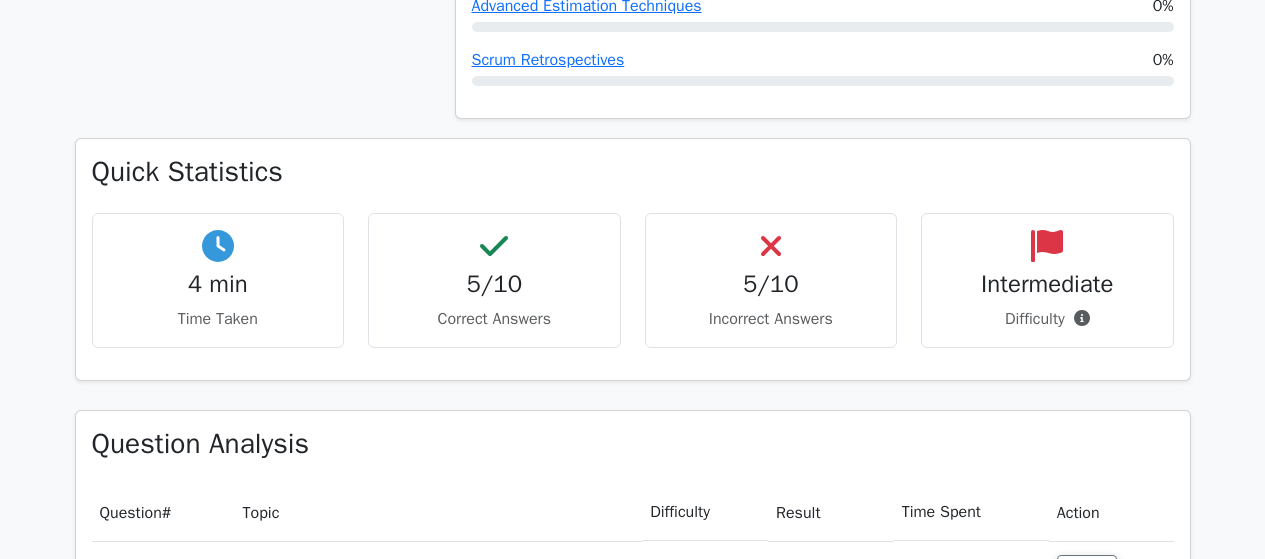 click on "Intermediate" at bounding box center [1047, 284] 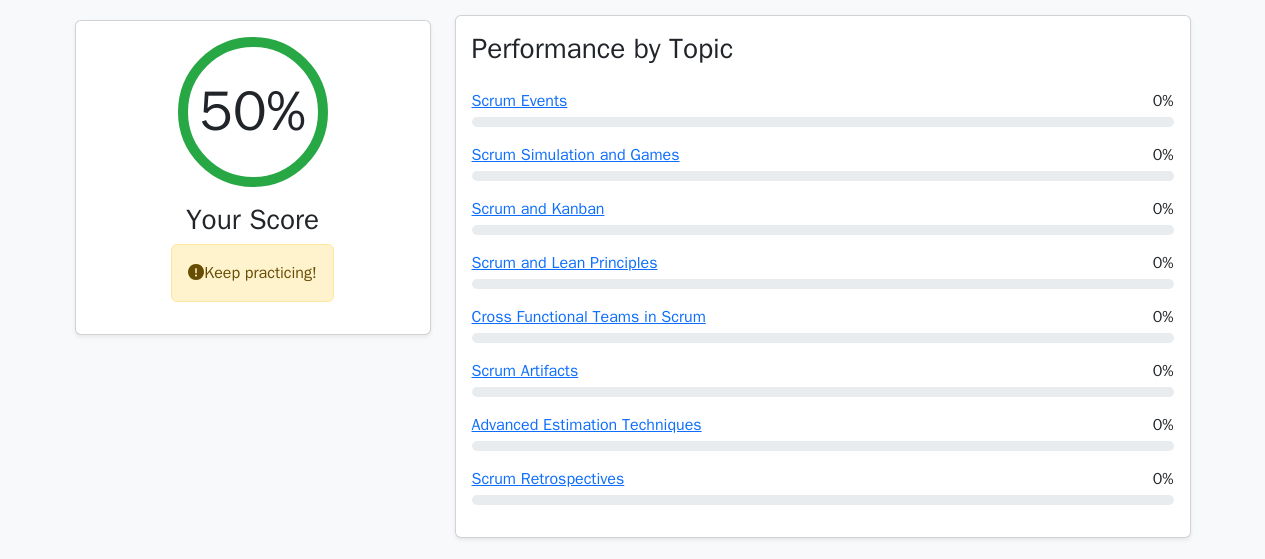 scroll, scrollTop: 771, scrollLeft: 0, axis: vertical 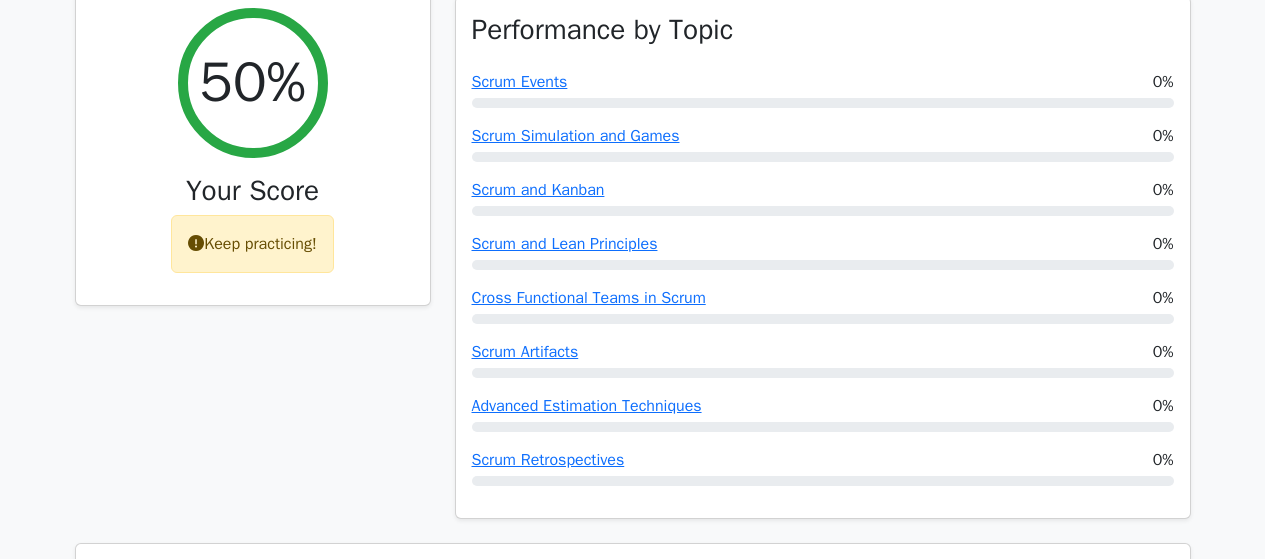 click on "Keep practicing!" at bounding box center [252, 244] 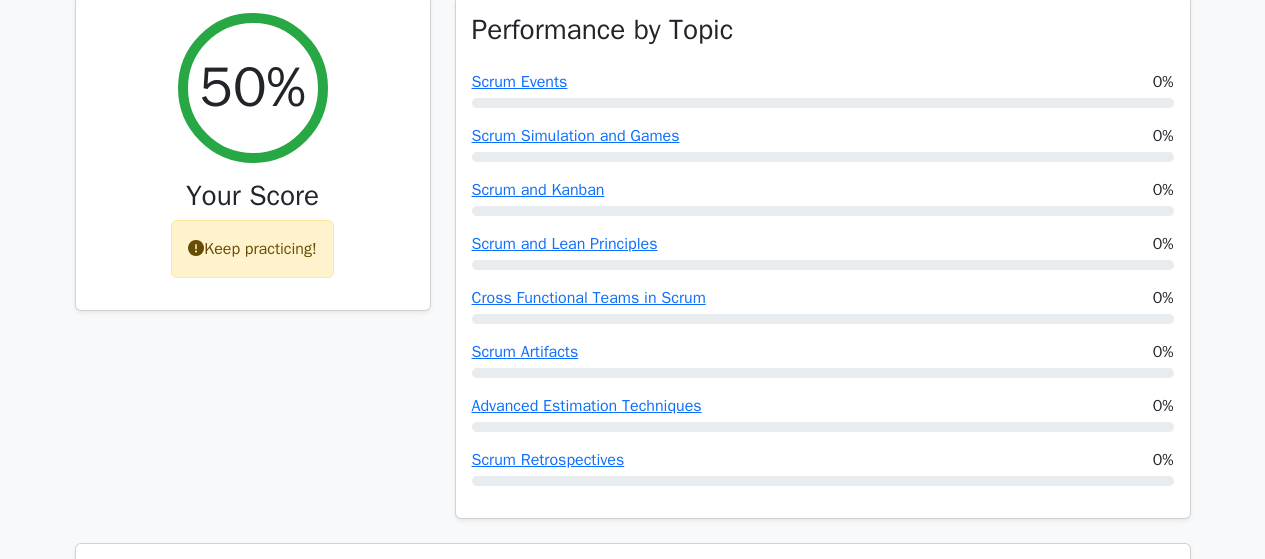 click on "50%" at bounding box center (252, 87) 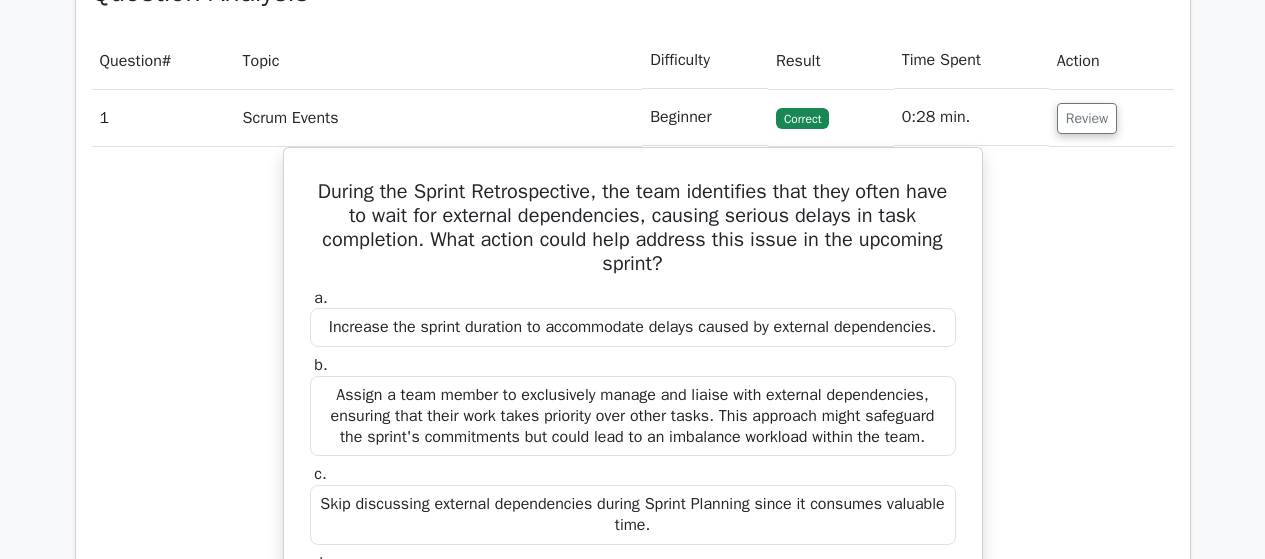 scroll, scrollTop: 1400, scrollLeft: 0, axis: vertical 